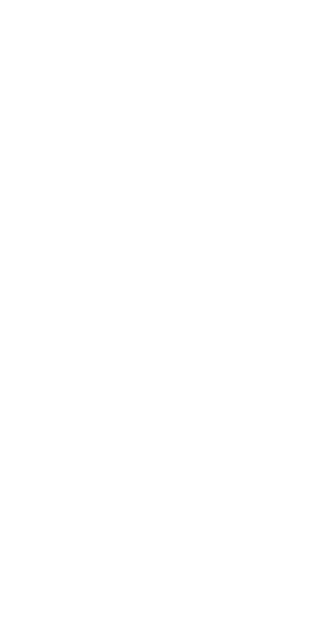 scroll, scrollTop: 0, scrollLeft: 0, axis: both 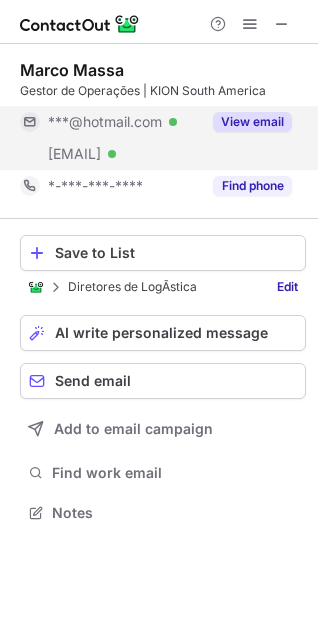 click on "View email" at bounding box center (252, 122) 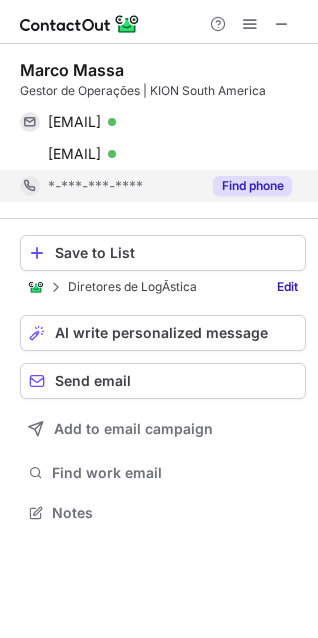 click on "Find phone" at bounding box center [252, 186] 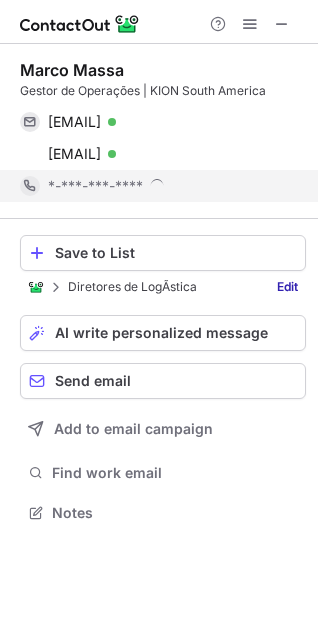 scroll, scrollTop: 10, scrollLeft: 10, axis: both 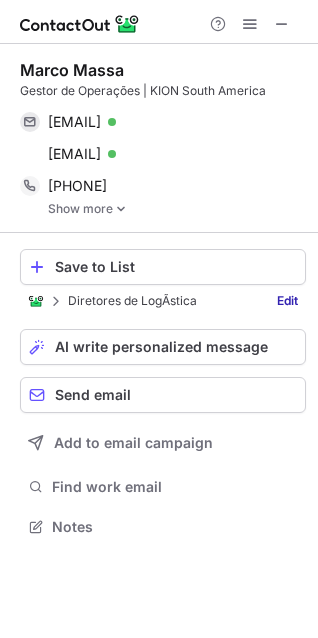 click on "Show more" at bounding box center (177, 209) 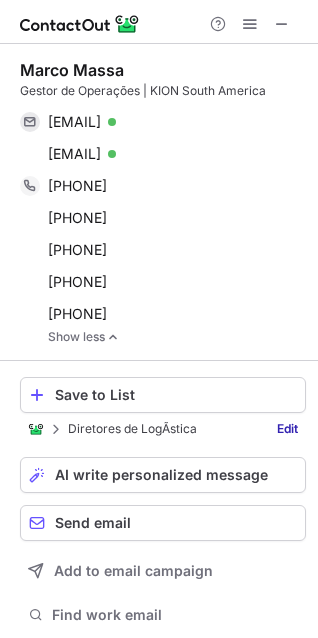 drag, startPoint x: 222, startPoint y: 307, endPoint x: -7, endPoint y: 62, distance: 335.3595 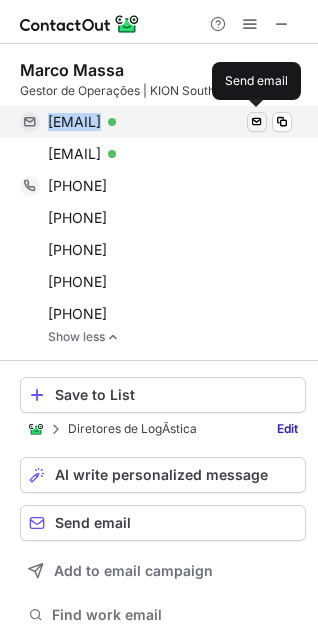 drag, startPoint x: 50, startPoint y: 113, endPoint x: 255, endPoint y: 130, distance: 205.70367 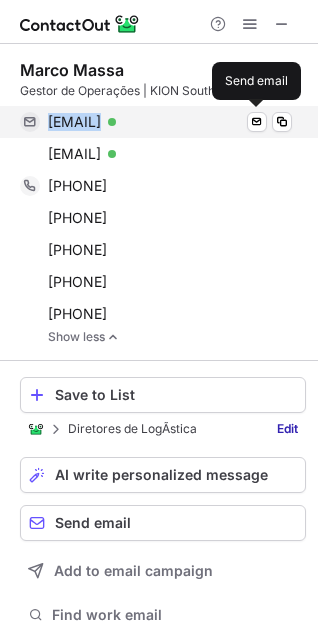 copy on "marcocampezzi@hotmail.com Verified" 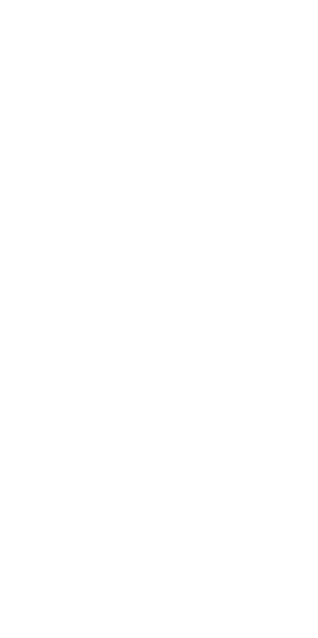 scroll, scrollTop: 0, scrollLeft: 0, axis: both 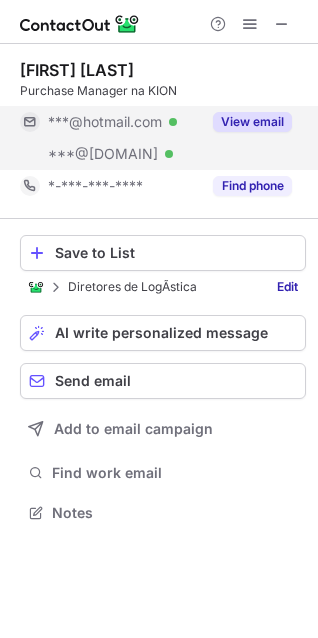 click on "View email" at bounding box center (252, 122) 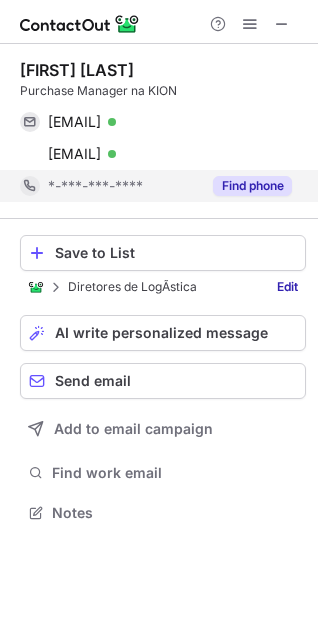 click on "Find phone" at bounding box center (246, 186) 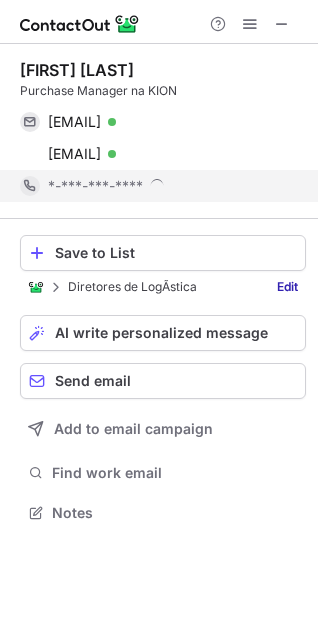 scroll, scrollTop: 10, scrollLeft: 10, axis: both 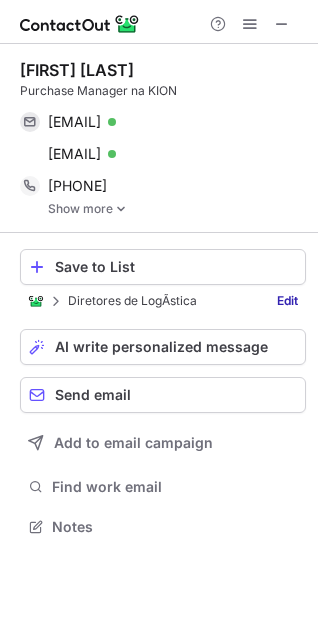 click on "Show more" at bounding box center [177, 209] 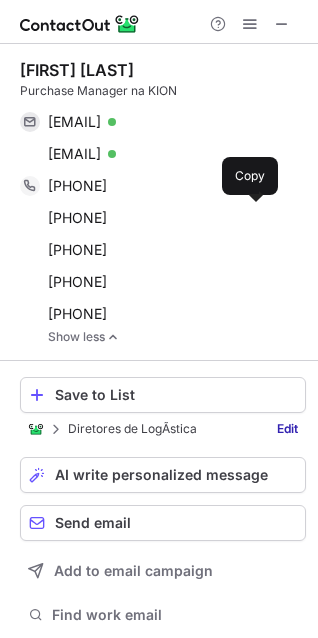 scroll, scrollTop: 9, scrollLeft: 10, axis: both 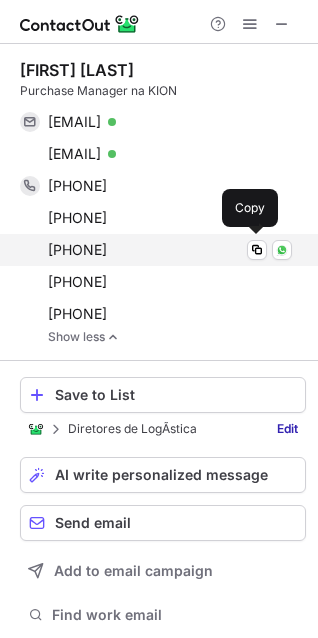 drag, startPoint x: 208, startPoint y: 315, endPoint x: 127, endPoint y: 251, distance: 103.23275 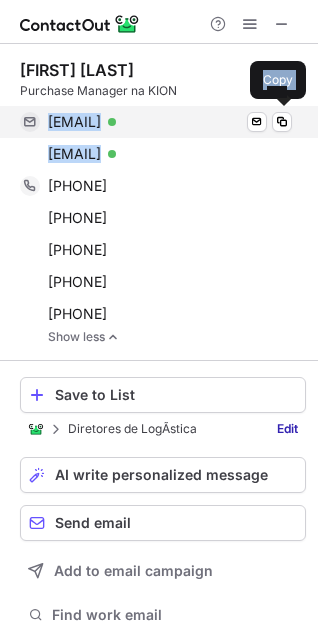 drag, startPoint x: 174, startPoint y: 147, endPoint x: 46, endPoint y: 111, distance: 132.96616 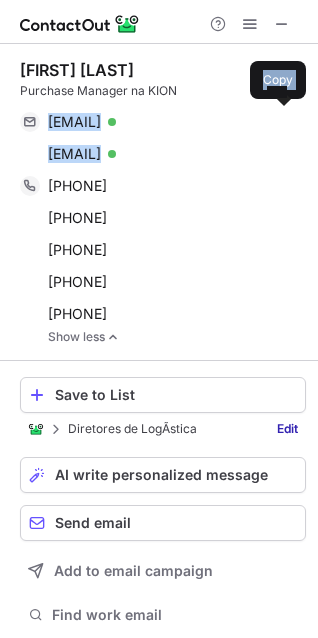 copy on "hmklein74@hotmail.com Verified Send email Copy hklein@kion.io" 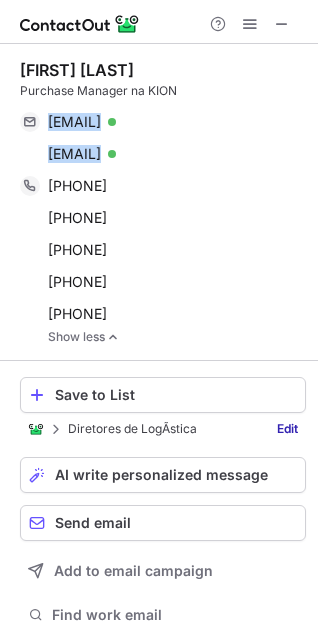 drag, startPoint x: 190, startPoint y: 323, endPoint x: 19, endPoint y: 57, distance: 316.22302 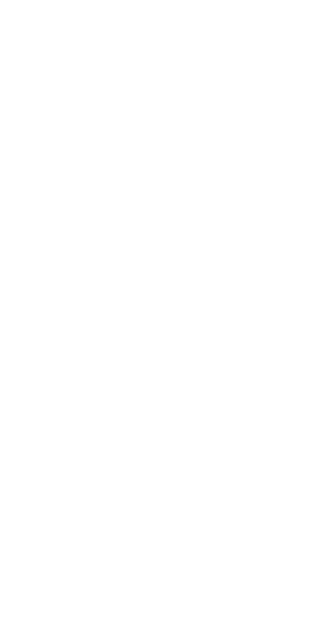 scroll, scrollTop: 0, scrollLeft: 0, axis: both 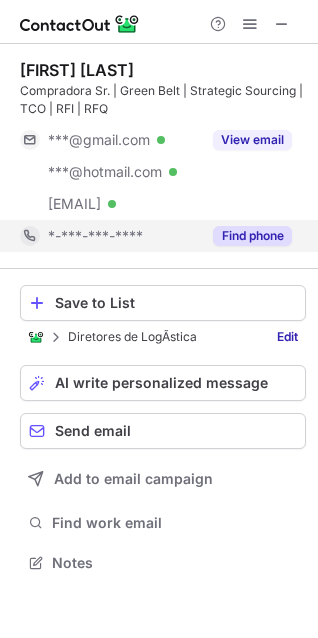 click on "Find phone" at bounding box center (252, 236) 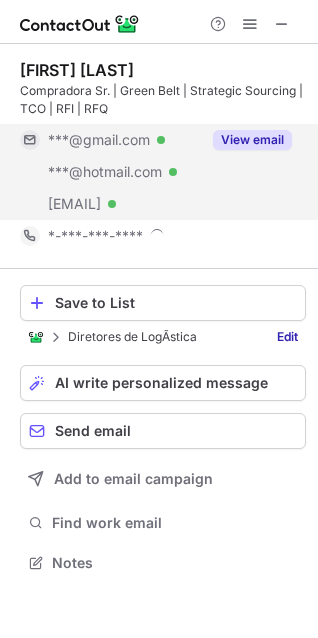 click on "View email" at bounding box center (252, 140) 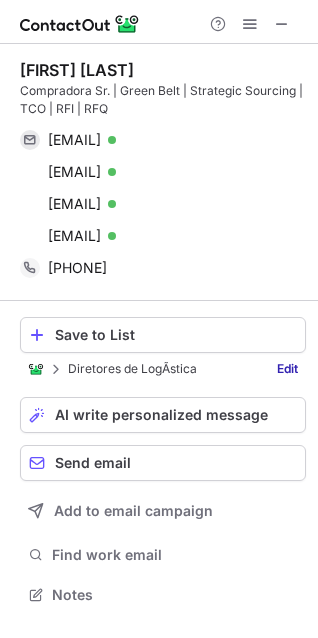scroll, scrollTop: 10, scrollLeft: 10, axis: both 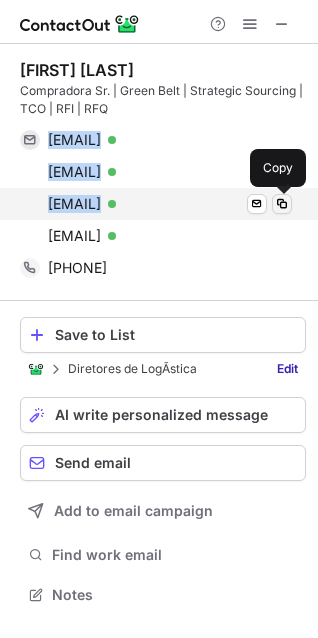 drag, startPoint x: 45, startPoint y: 136, endPoint x: 278, endPoint y: 207, distance: 243.5775 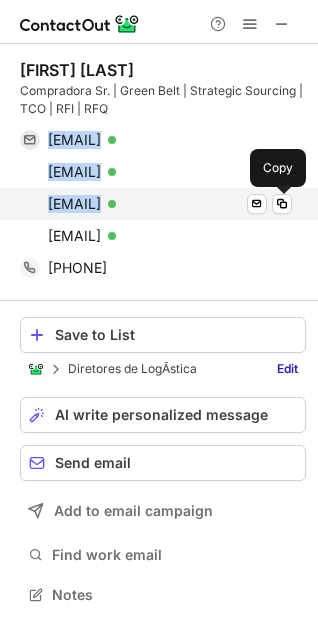 copy on "ericasinigalha@gmail.com Verified Send email Copy esinigalha@hotmail.com Verified Send email Copy erica.sinigalha@kiongroup.com Verified Send email" 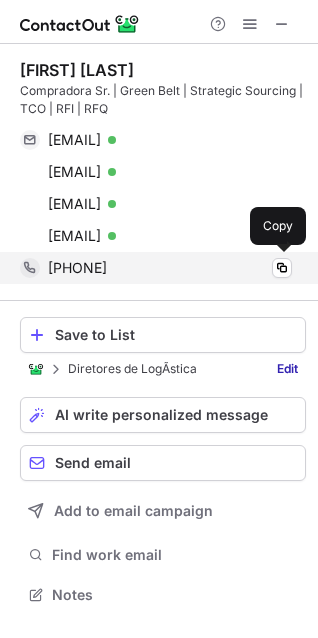 drag, startPoint x: 76, startPoint y: 271, endPoint x: 167, endPoint y: 274, distance: 91.04944 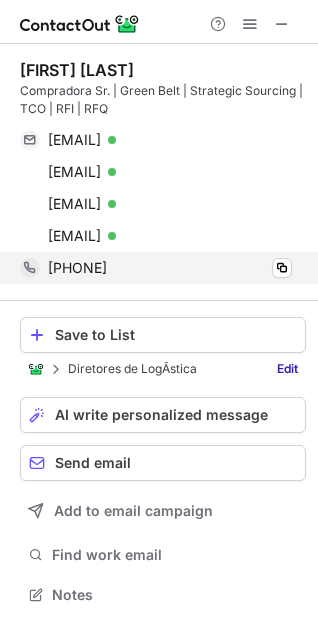drag, startPoint x: 165, startPoint y: 270, endPoint x: 73, endPoint y: 273, distance: 92.0489 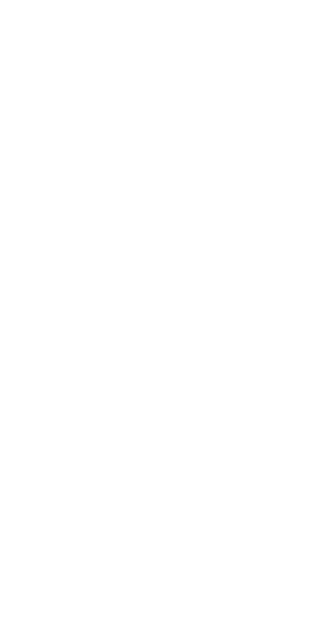 scroll, scrollTop: 0, scrollLeft: 0, axis: both 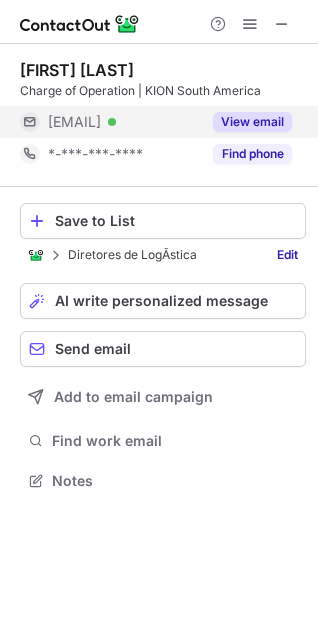 drag, startPoint x: 258, startPoint y: 110, endPoint x: 266, endPoint y: 130, distance: 21.540659 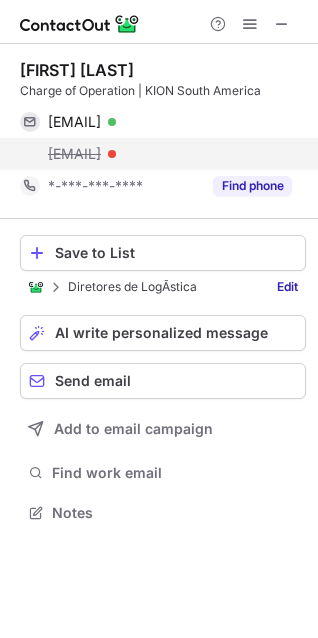 scroll, scrollTop: 10, scrollLeft: 10, axis: both 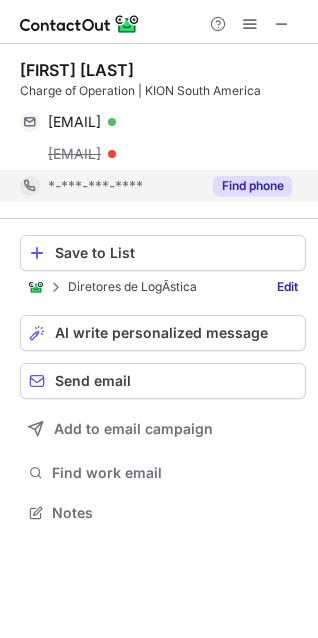 click on "Find phone" at bounding box center [252, 186] 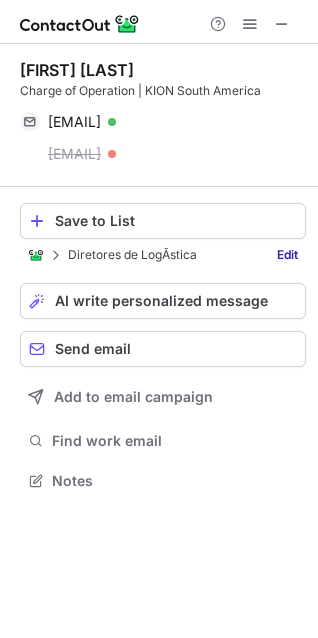 scroll, scrollTop: 467, scrollLeft: 318, axis: both 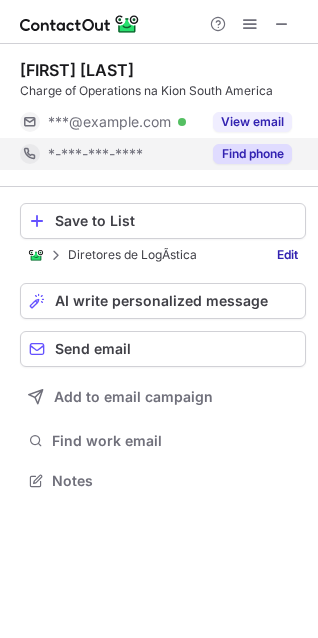 click on "Find phone" at bounding box center (252, 154) 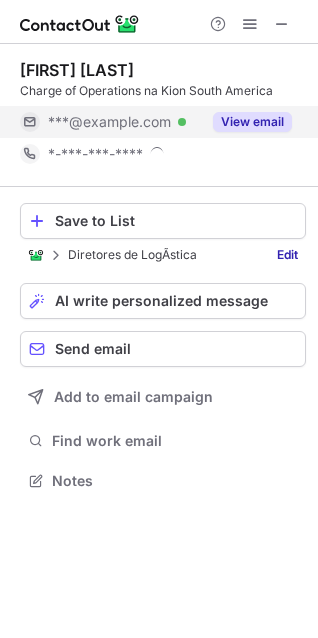 click on "View email" at bounding box center (252, 122) 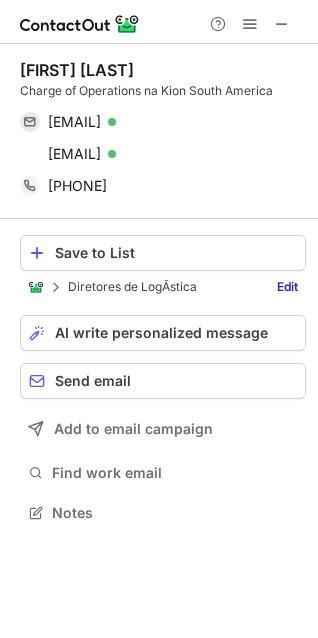 scroll, scrollTop: 10, scrollLeft: 10, axis: both 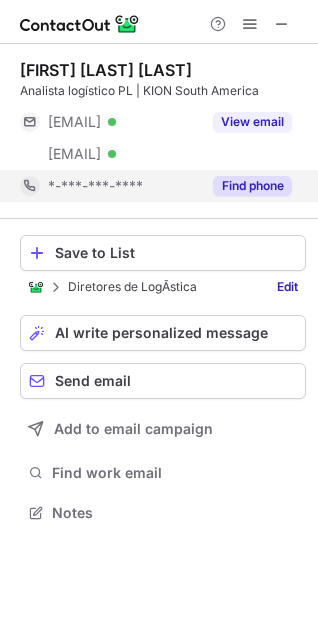 click on "Find phone" at bounding box center (252, 186) 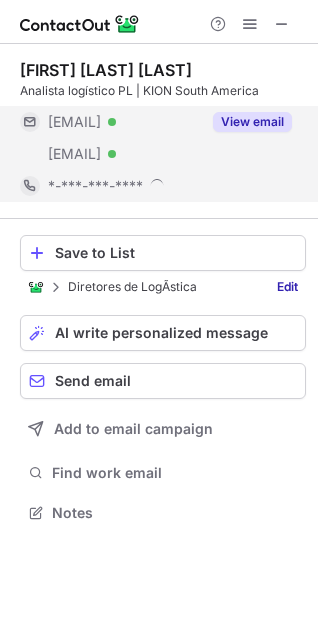 click on "View email" at bounding box center [252, 122] 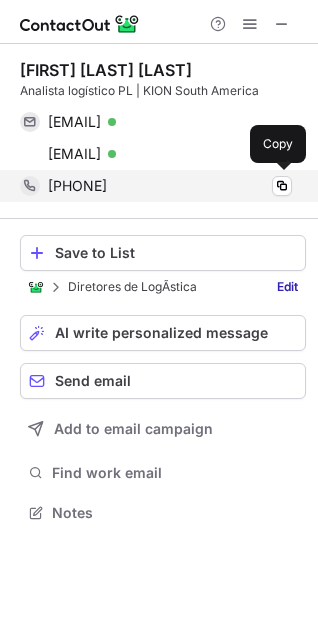 drag, startPoint x: 190, startPoint y: 192, endPoint x: 72, endPoint y: 183, distance: 118.34272 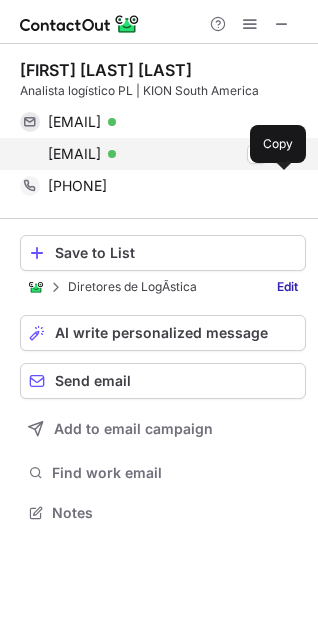 copy on "[PHONE]" 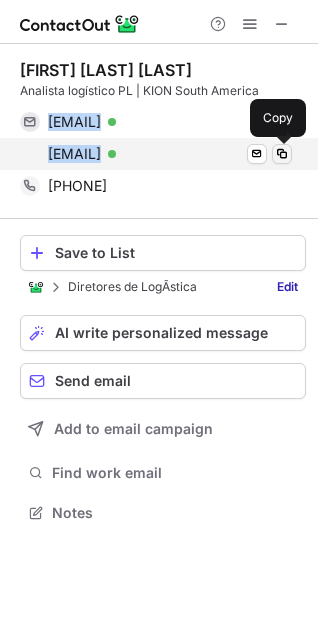 drag, startPoint x: 46, startPoint y: 119, endPoint x: 283, endPoint y: 153, distance: 239.42639 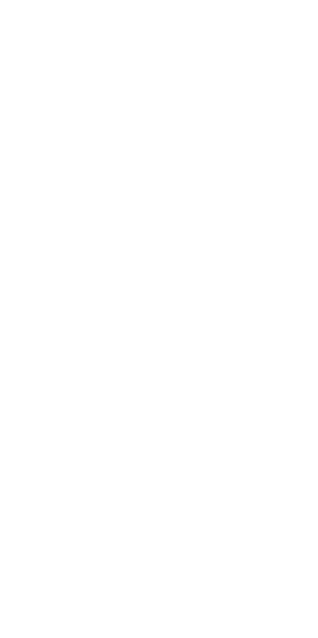 scroll, scrollTop: 0, scrollLeft: 0, axis: both 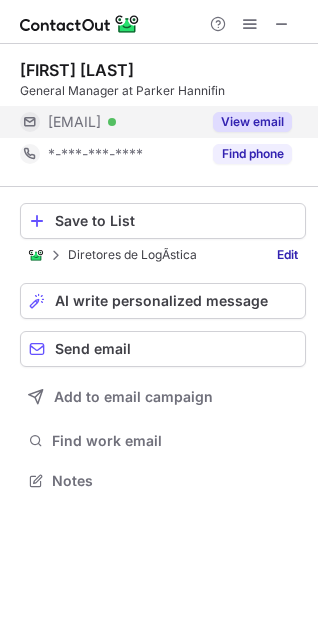 drag, startPoint x: 214, startPoint y: 119, endPoint x: 233, endPoint y: 126, distance: 20.248457 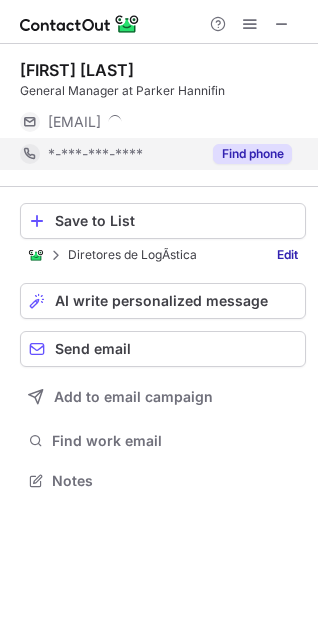 click on "Find phone" at bounding box center [252, 154] 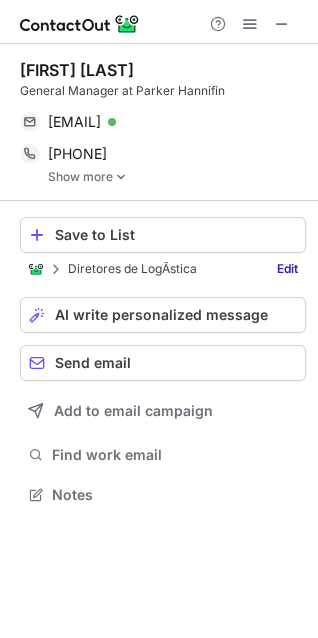 scroll, scrollTop: 10, scrollLeft: 10, axis: both 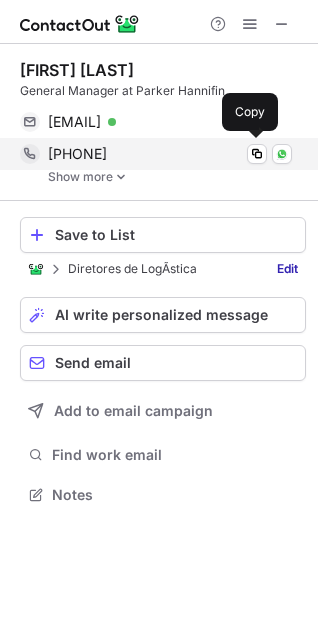 click on "+5513971400151 Copy WhatsApp" at bounding box center (156, 154) 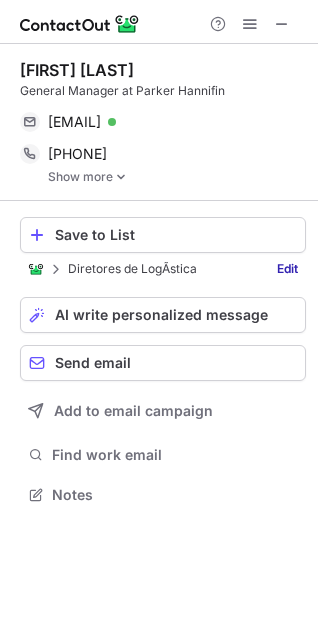 click on "Show more" at bounding box center [177, 177] 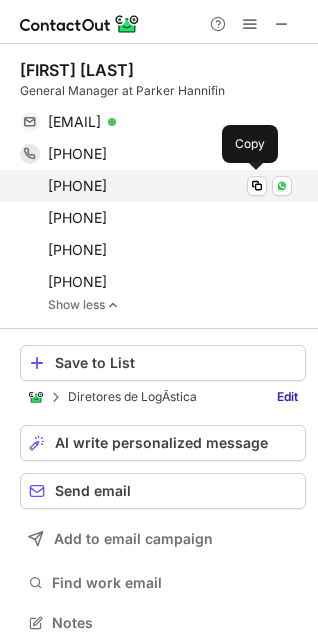 scroll, scrollTop: 10, scrollLeft: 10, axis: both 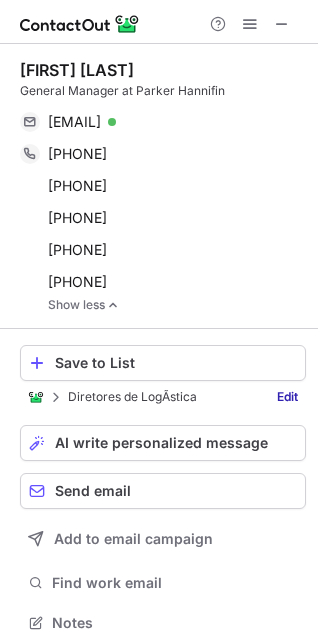 drag, startPoint x: 243, startPoint y: 285, endPoint x: 10, endPoint y: 68, distance: 318.3991 